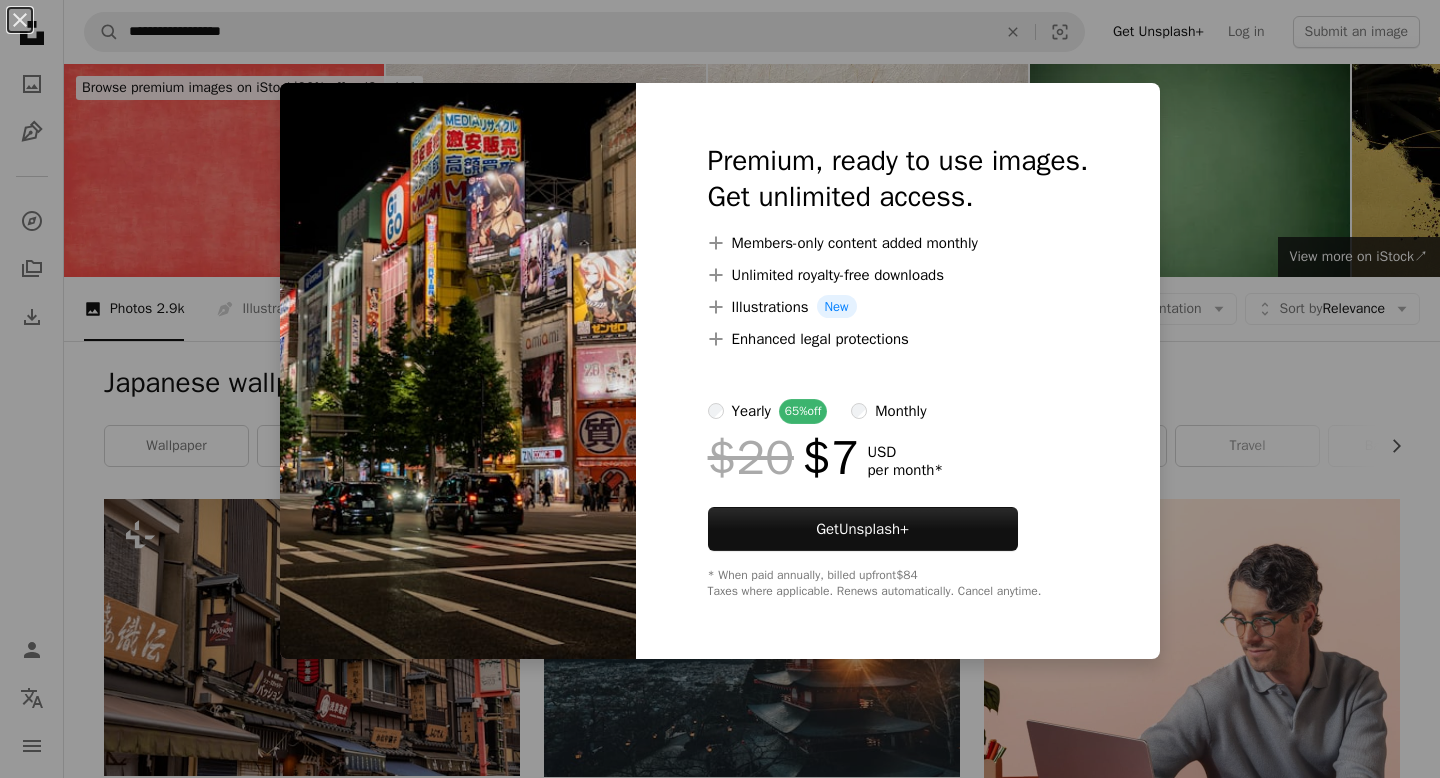 scroll, scrollTop: 2194, scrollLeft: 0, axis: vertical 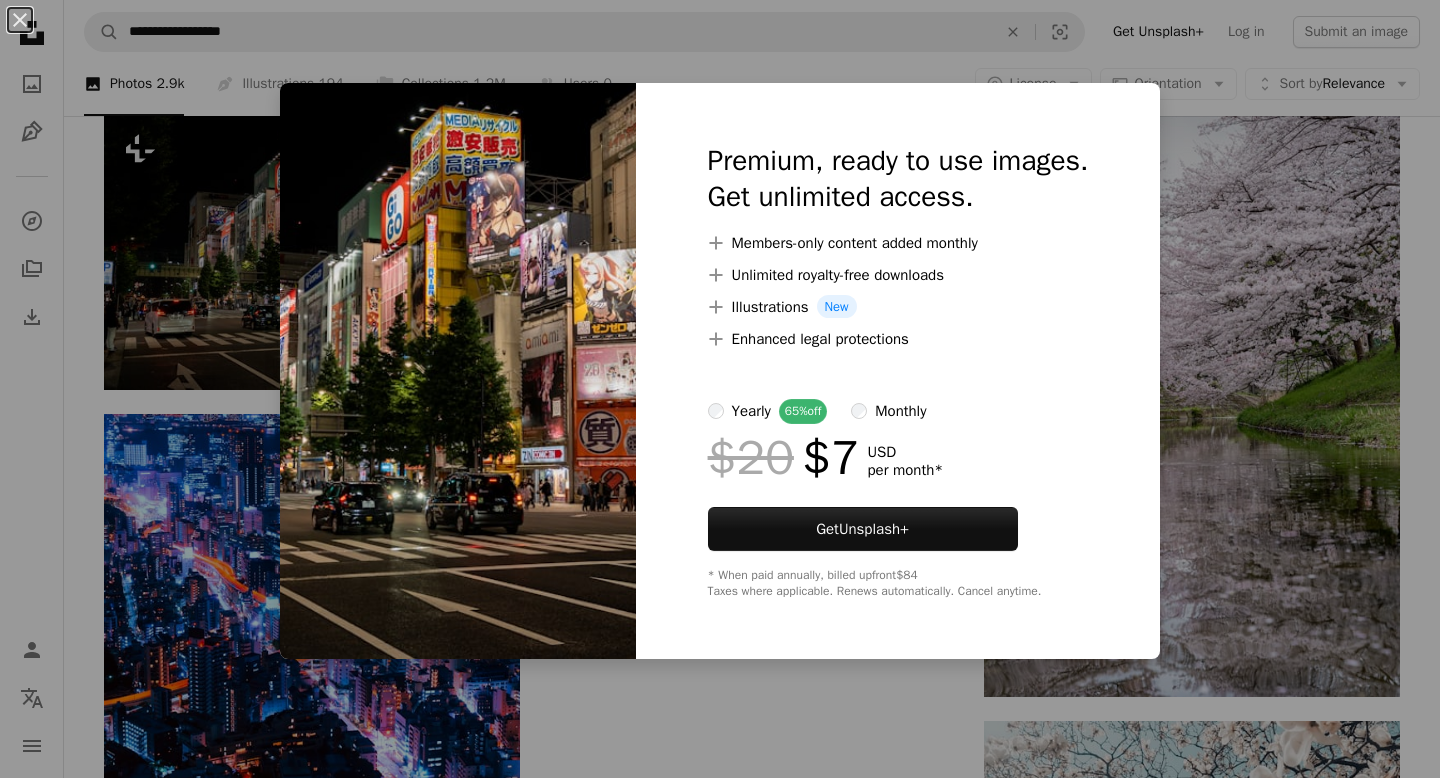 click on "An X shape Premium, ready to use images. Get unlimited access. A plus sign Members-only content added monthly A plus sign Unlimited royalty-free downloads A plus sign Illustrations  New A plus sign Enhanced legal protections yearly 65%  off monthly $20   $7 USD per month * Get  Unsplash+ * When paid annually, billed upfront  $84 Taxes where applicable. Renews automatically. Cancel anytime." at bounding box center [720, 389] 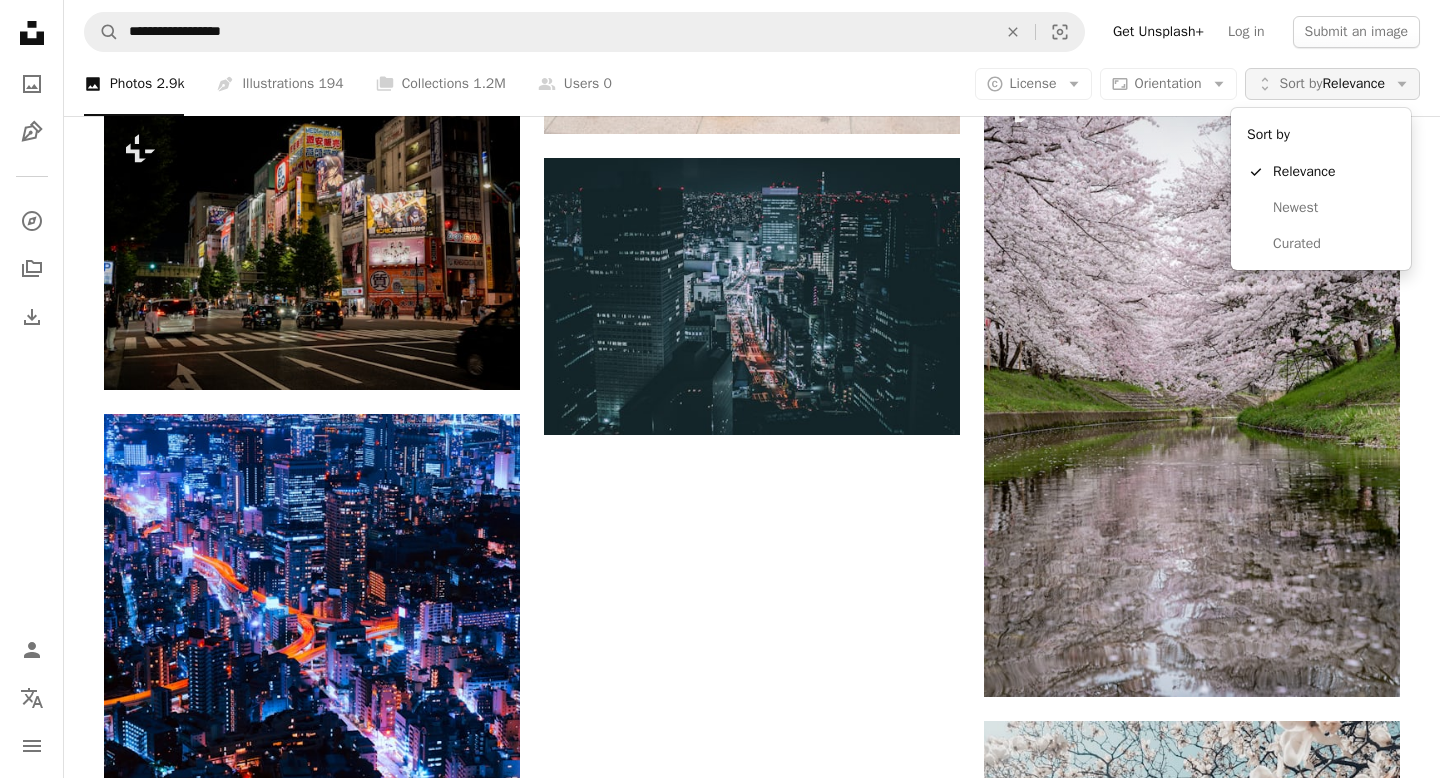 click on "Sort by  Relevance" at bounding box center [1332, 84] 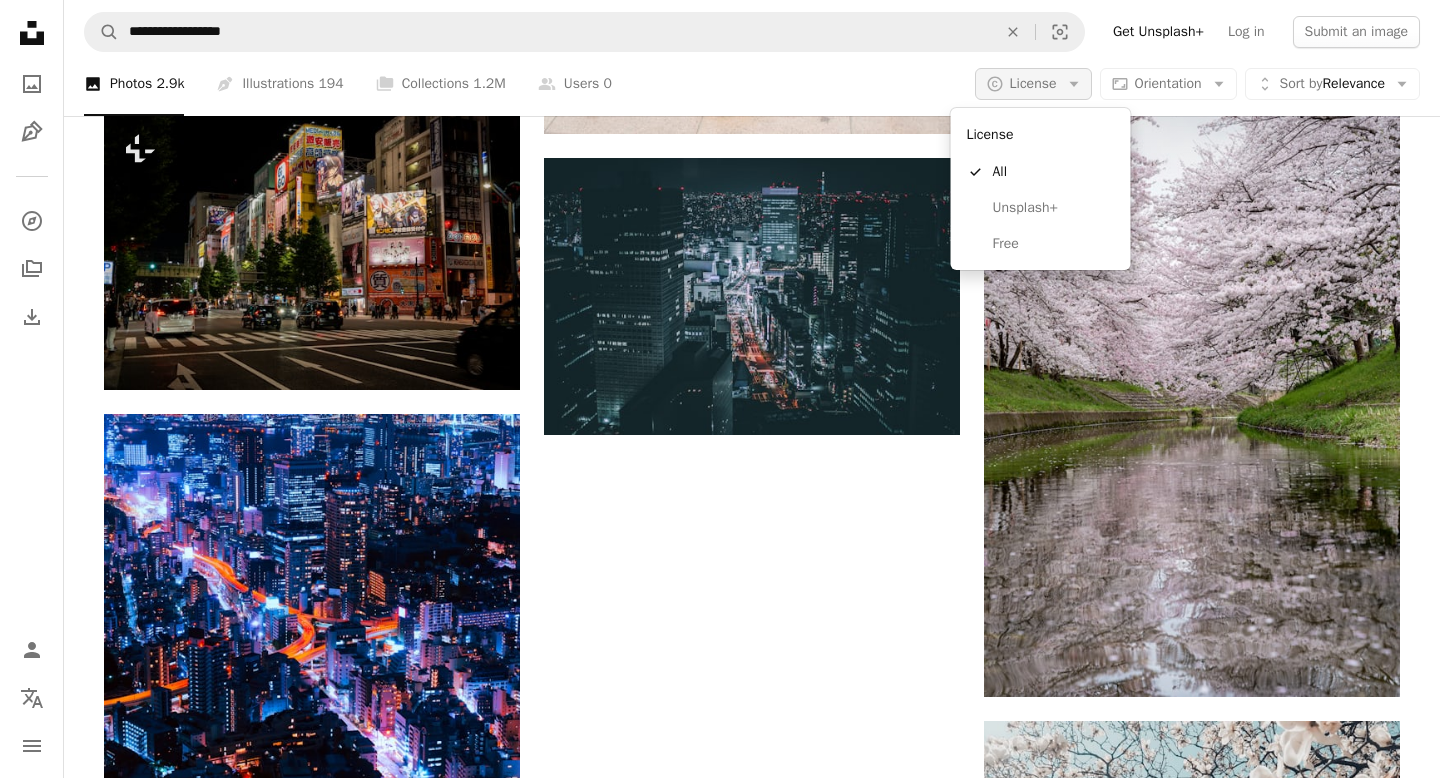 click on "License" at bounding box center [1033, 83] 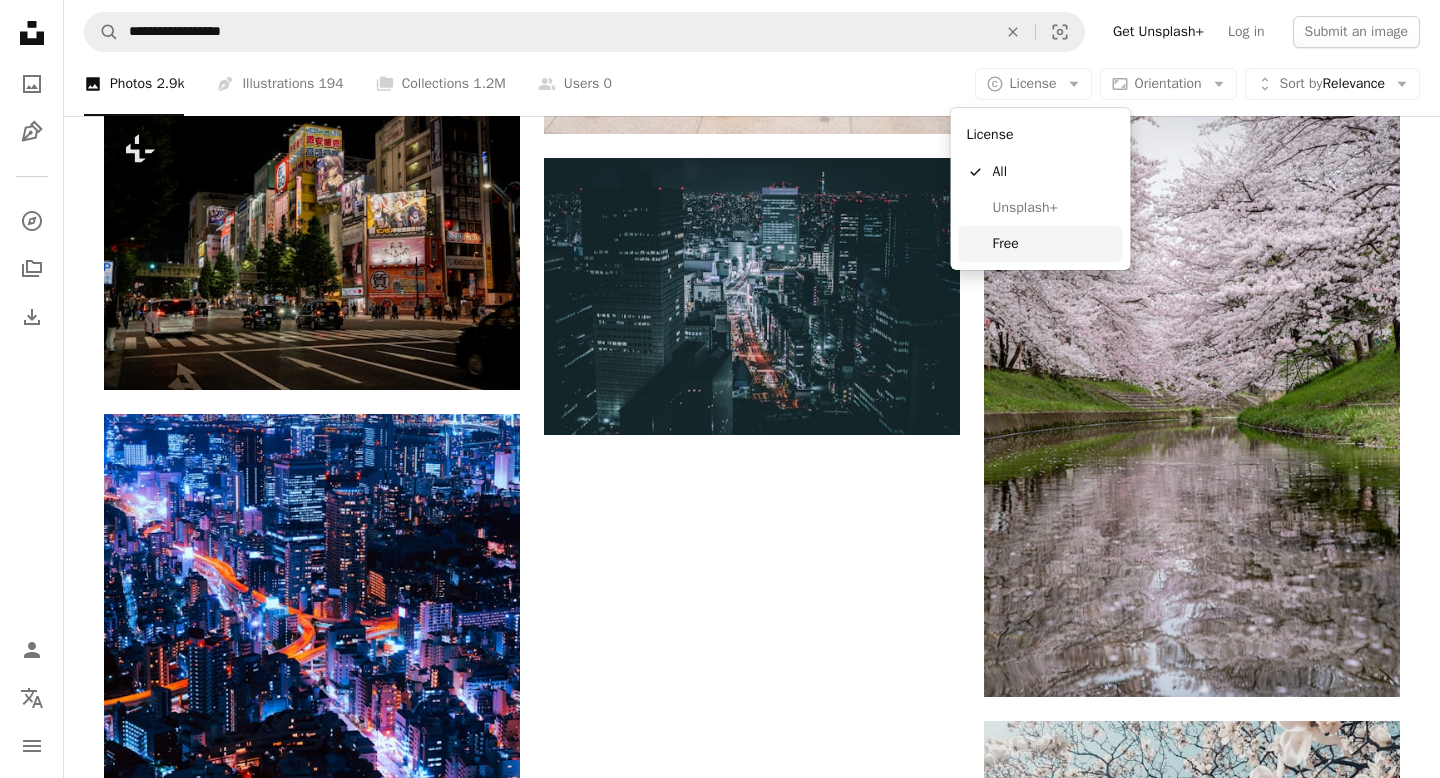 click on "Free" at bounding box center [1054, 244] 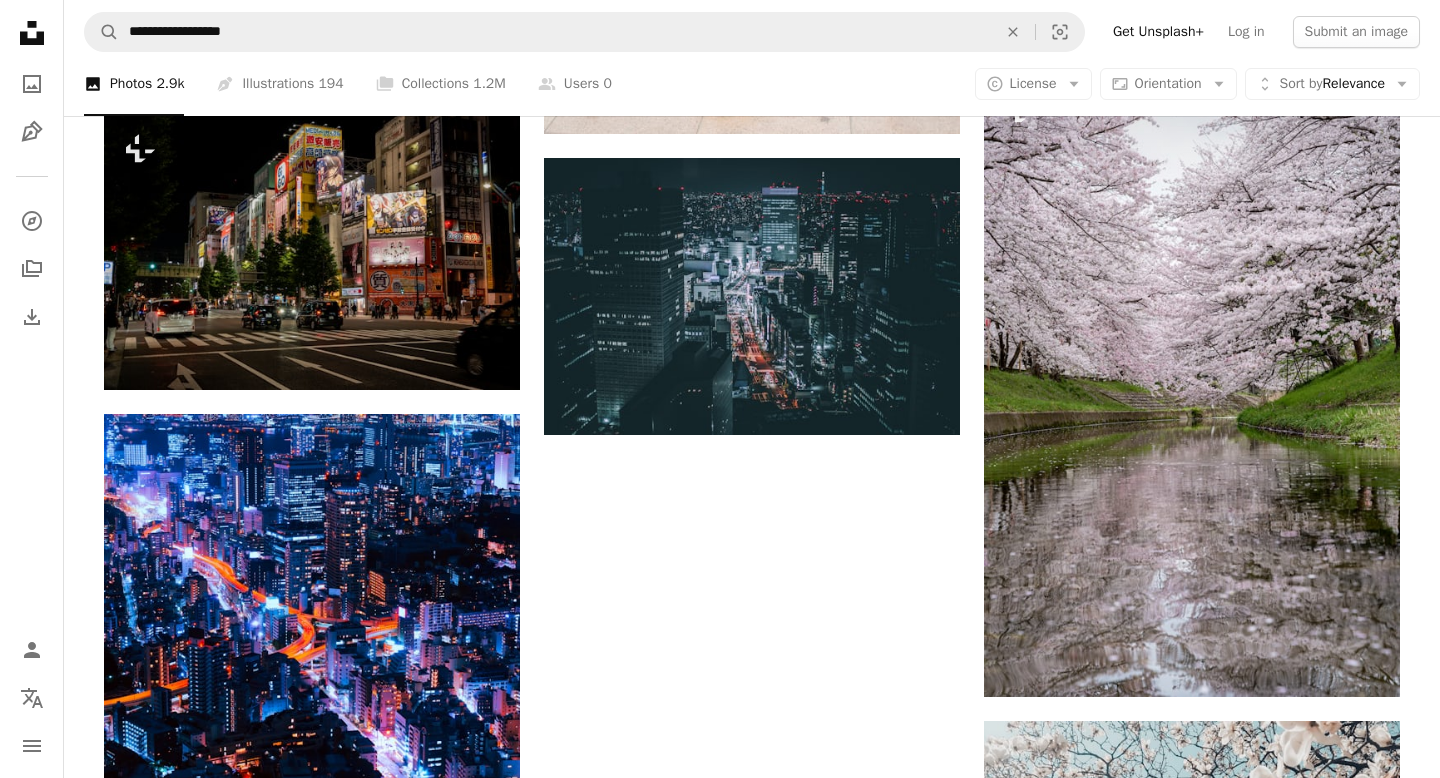 scroll, scrollTop: 0, scrollLeft: 0, axis: both 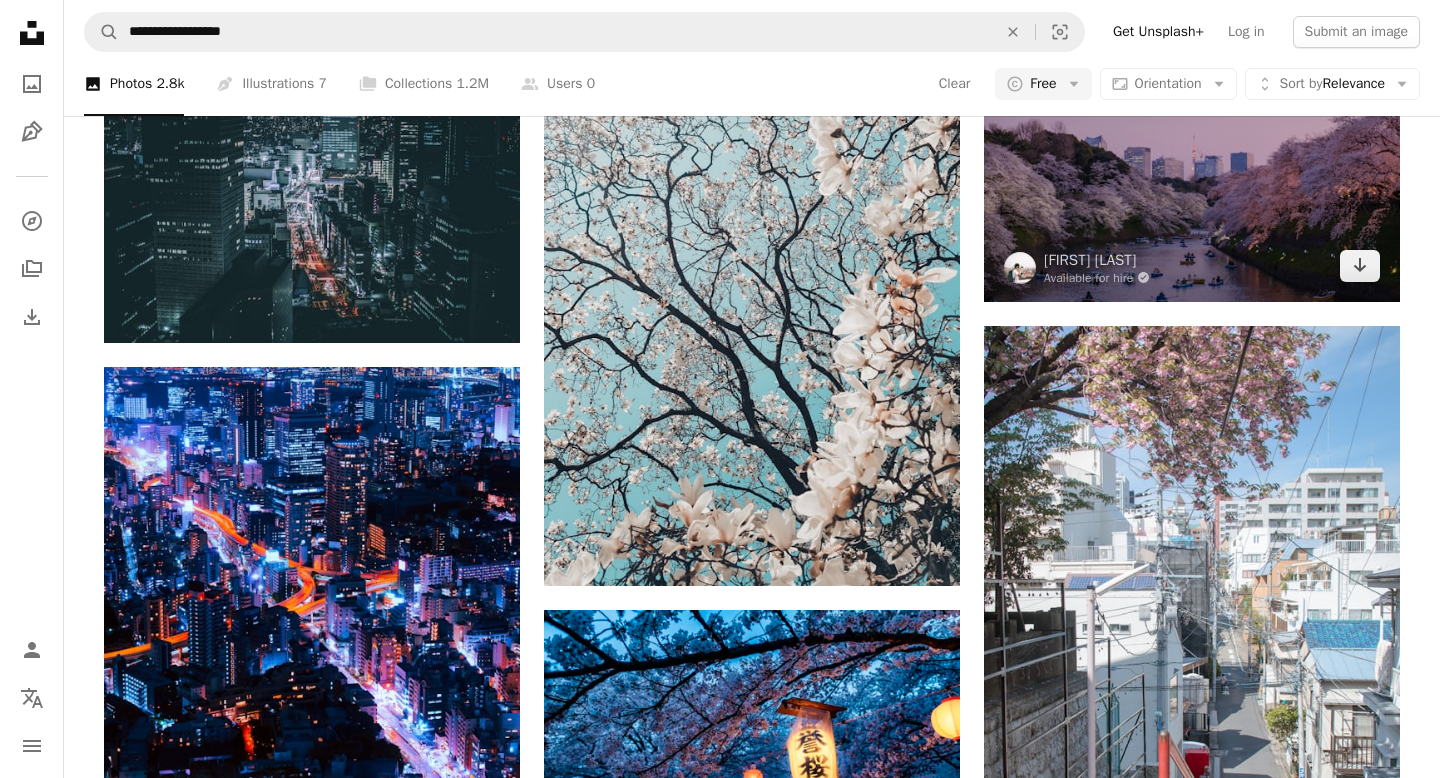 click at bounding box center [1192, 163] 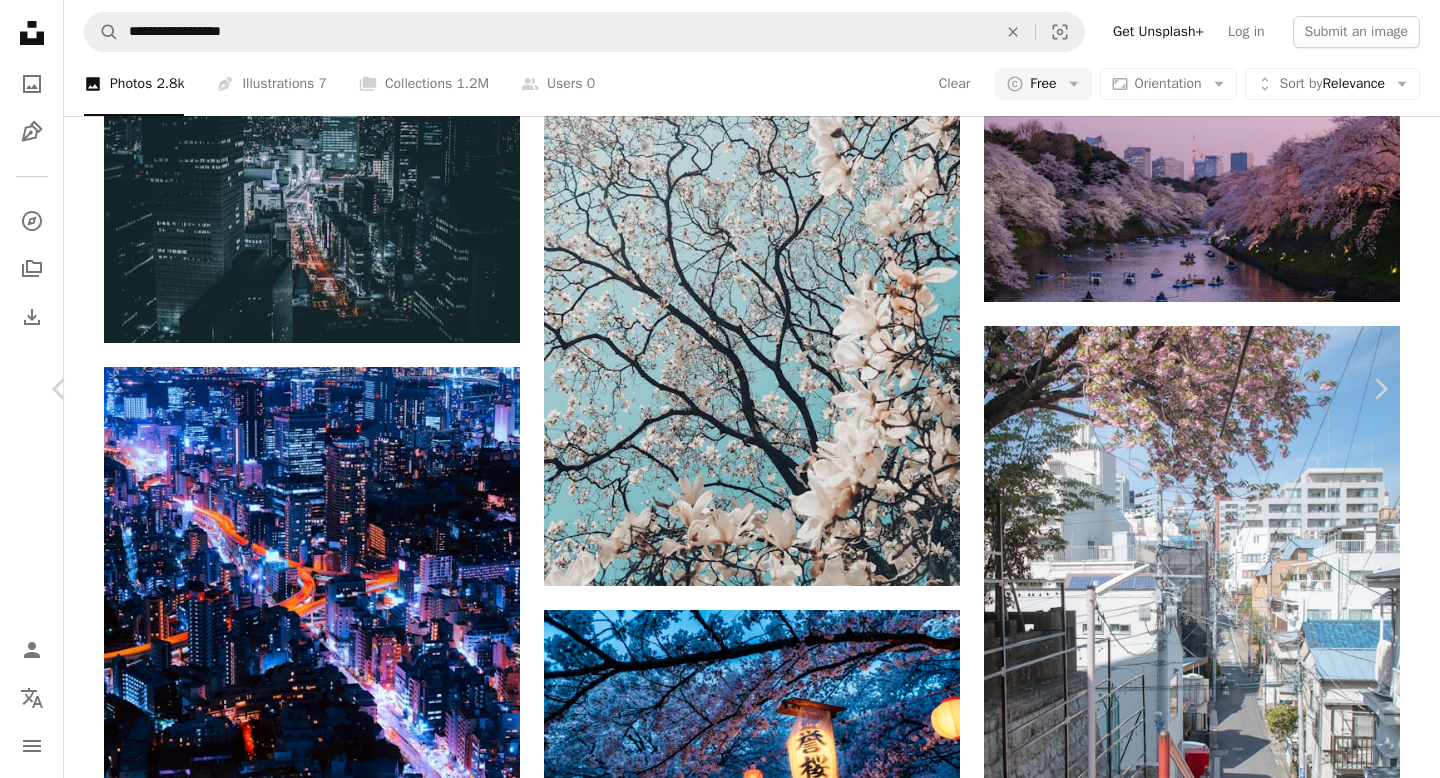 scroll, scrollTop: 0, scrollLeft: 0, axis: both 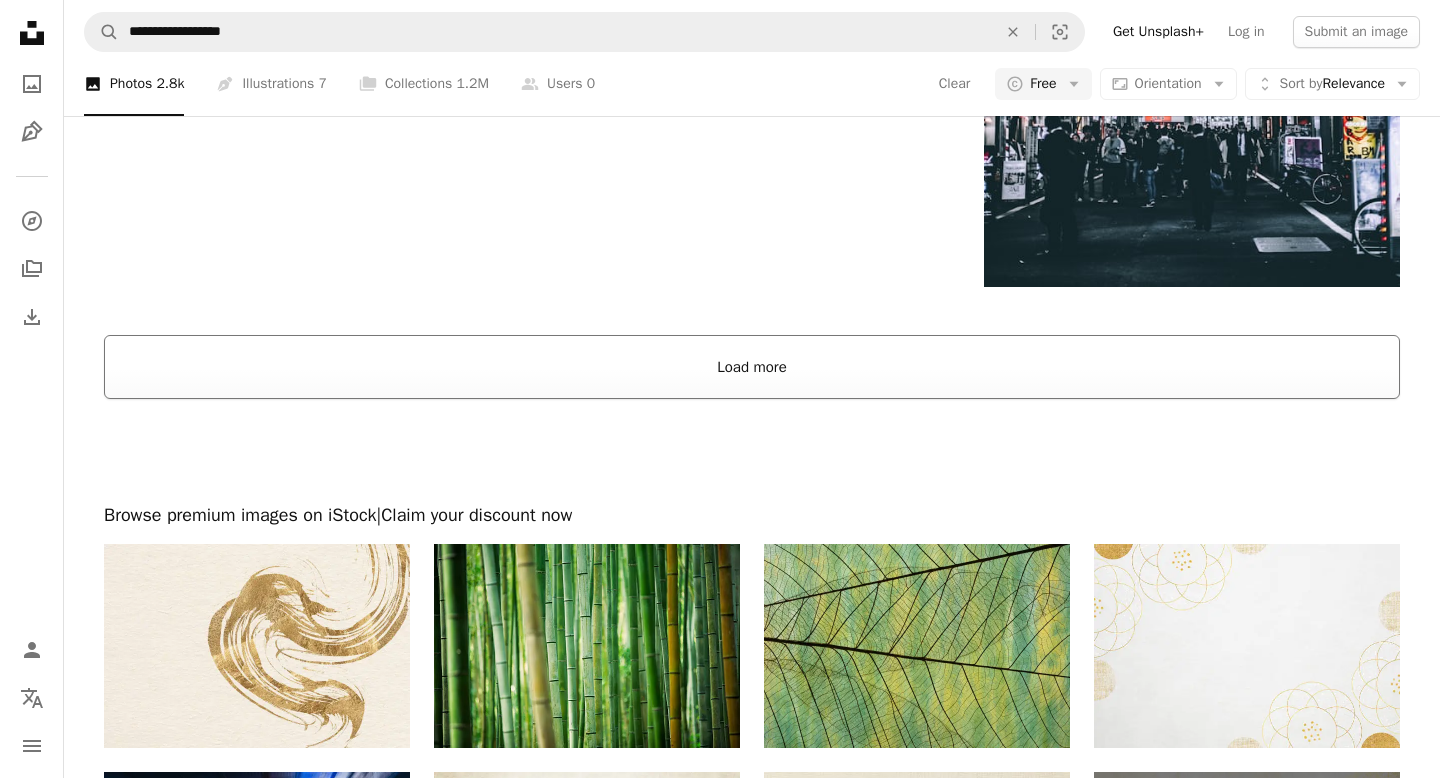 click on "Load more" at bounding box center (752, 367) 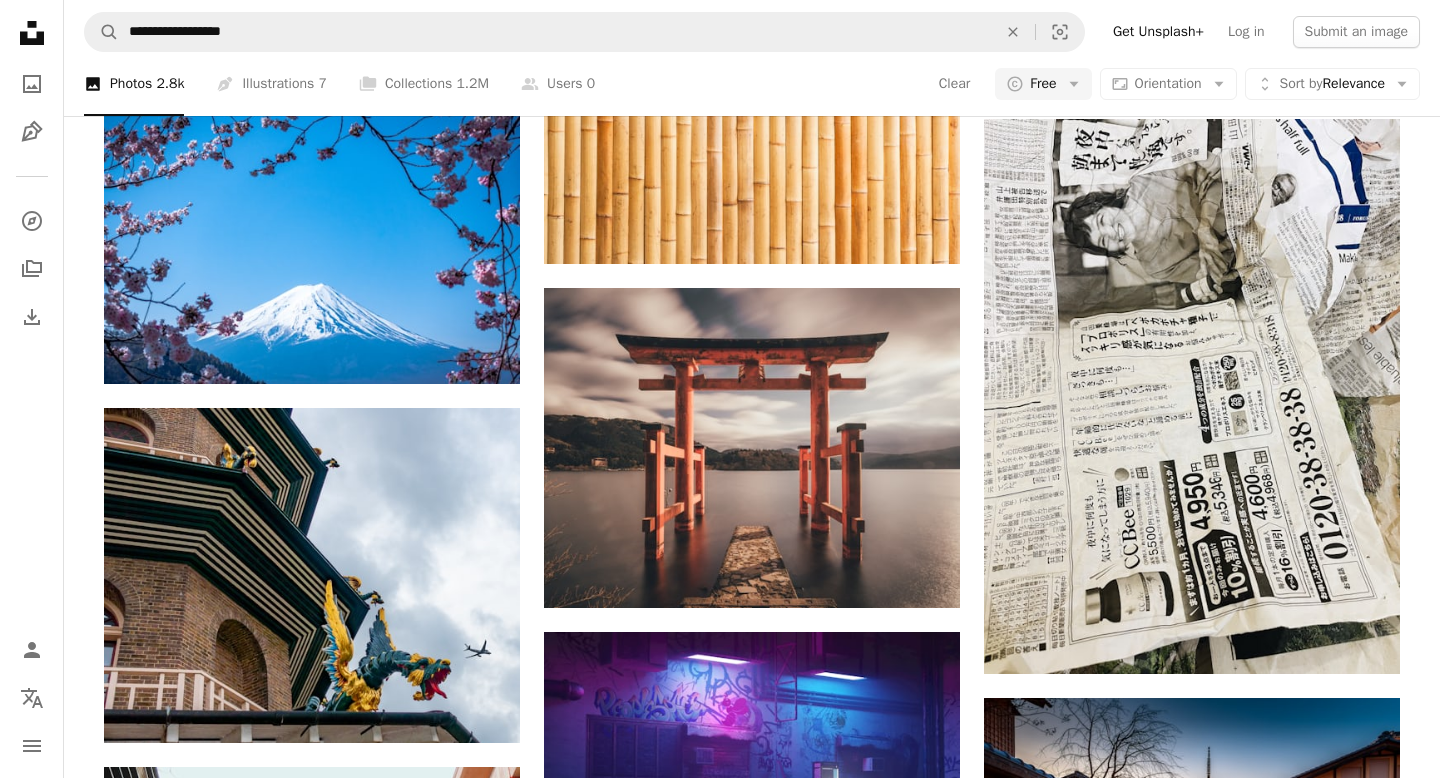 scroll, scrollTop: 14331, scrollLeft: 0, axis: vertical 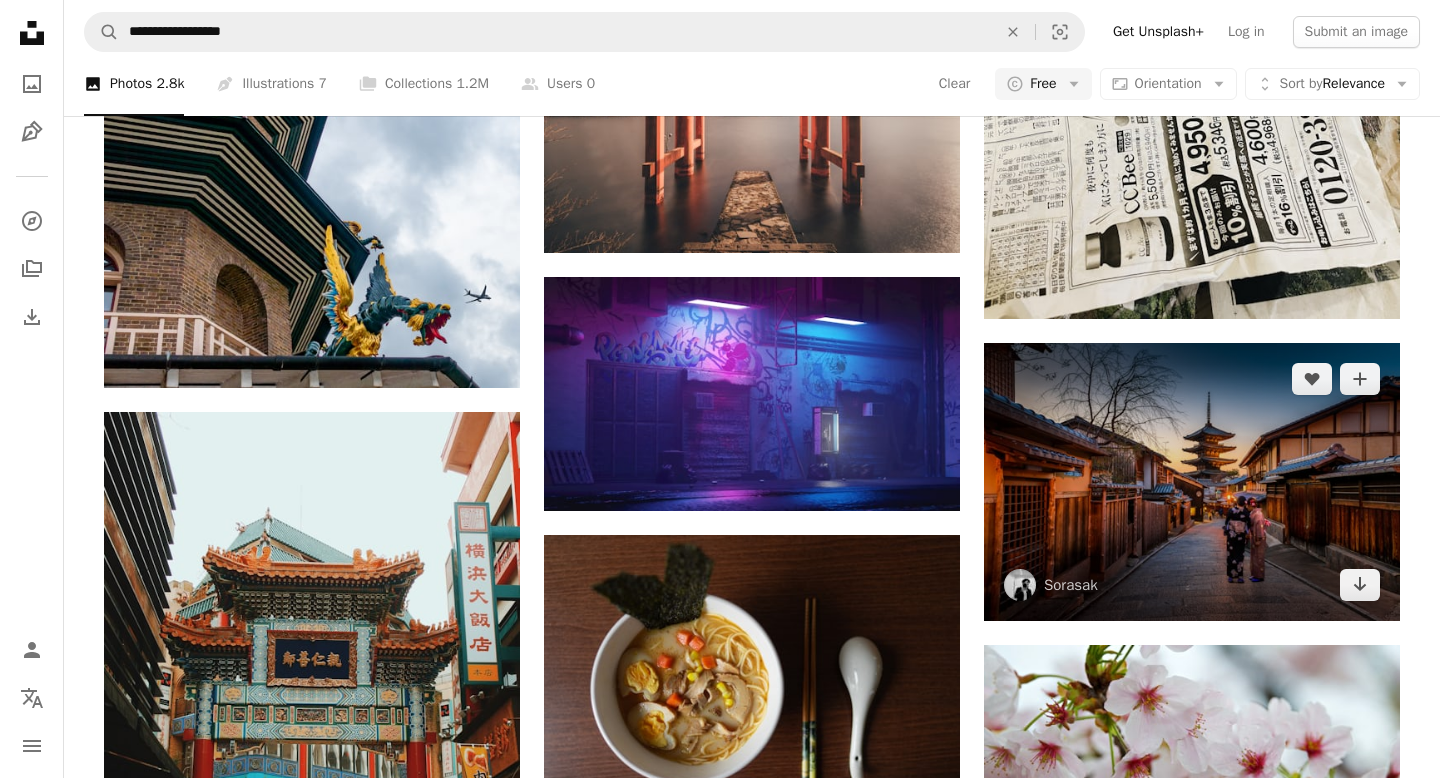 click at bounding box center (1192, 482) 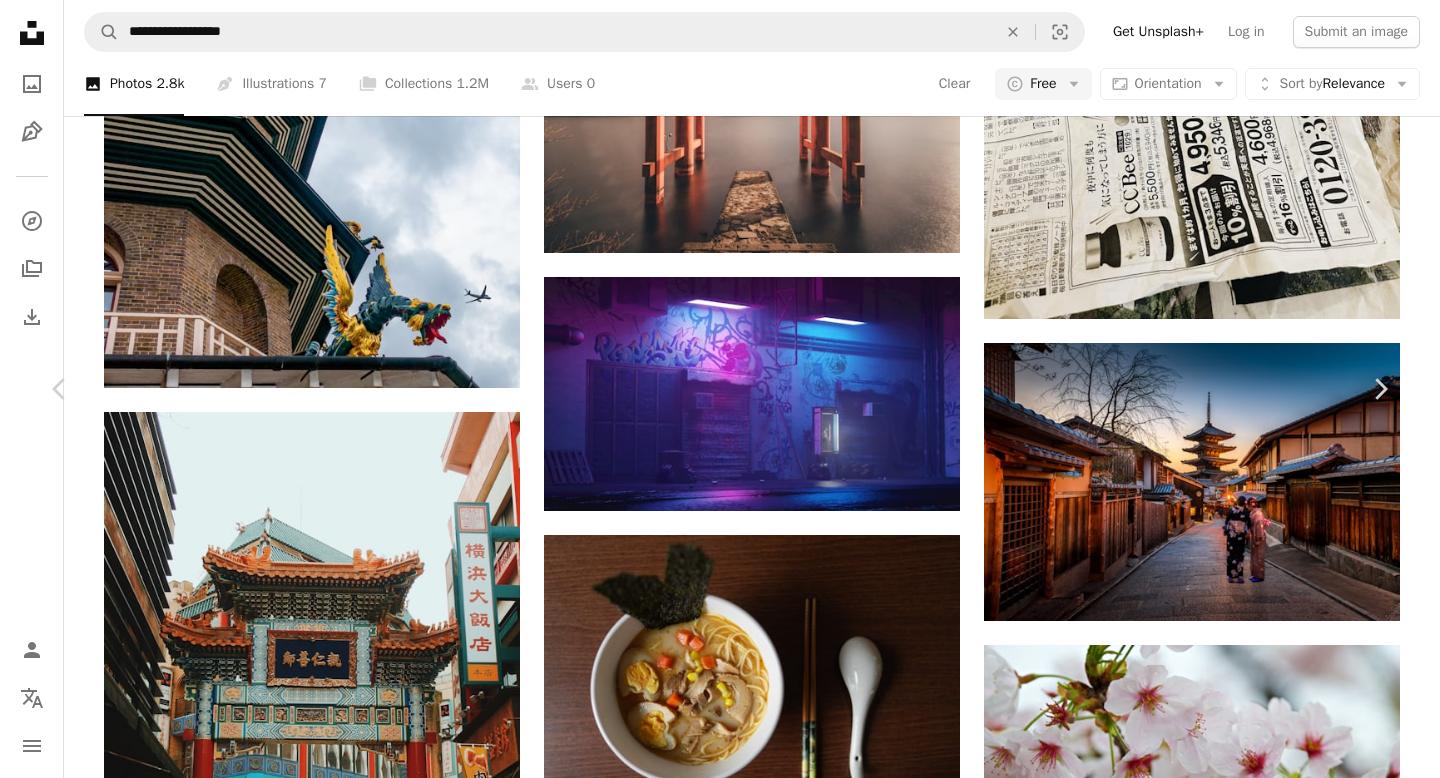 scroll, scrollTop: 4260, scrollLeft: 0, axis: vertical 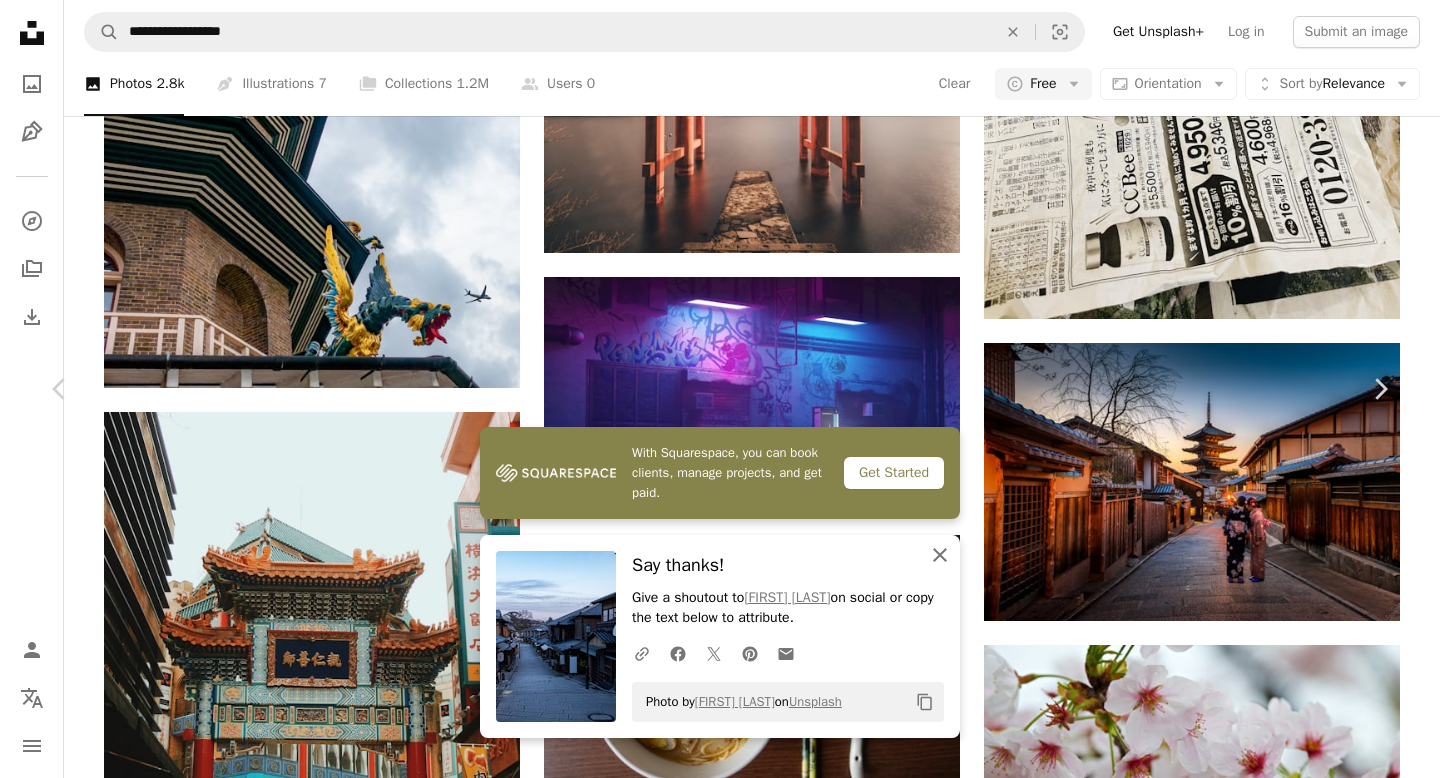 click on "An X shape" 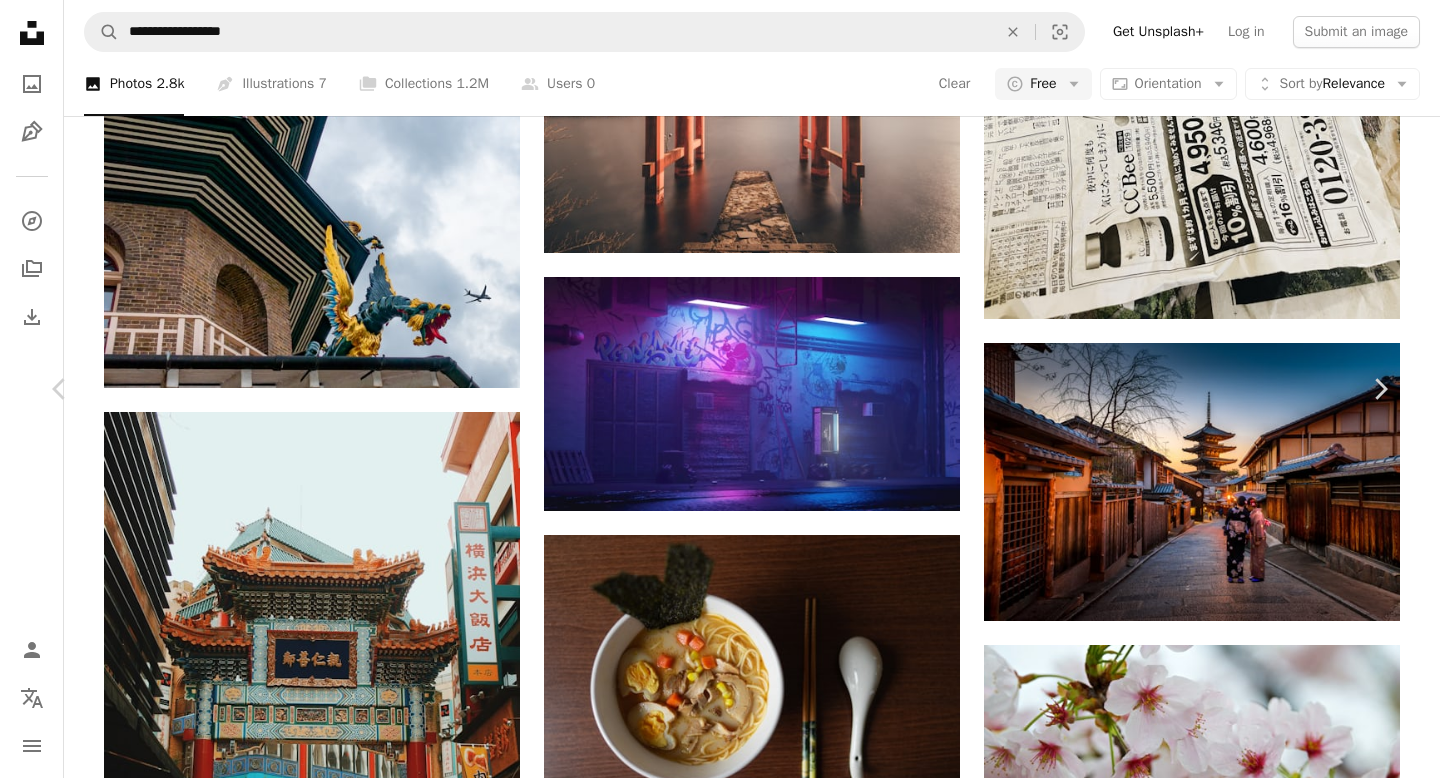 scroll, scrollTop: 0, scrollLeft: 0, axis: both 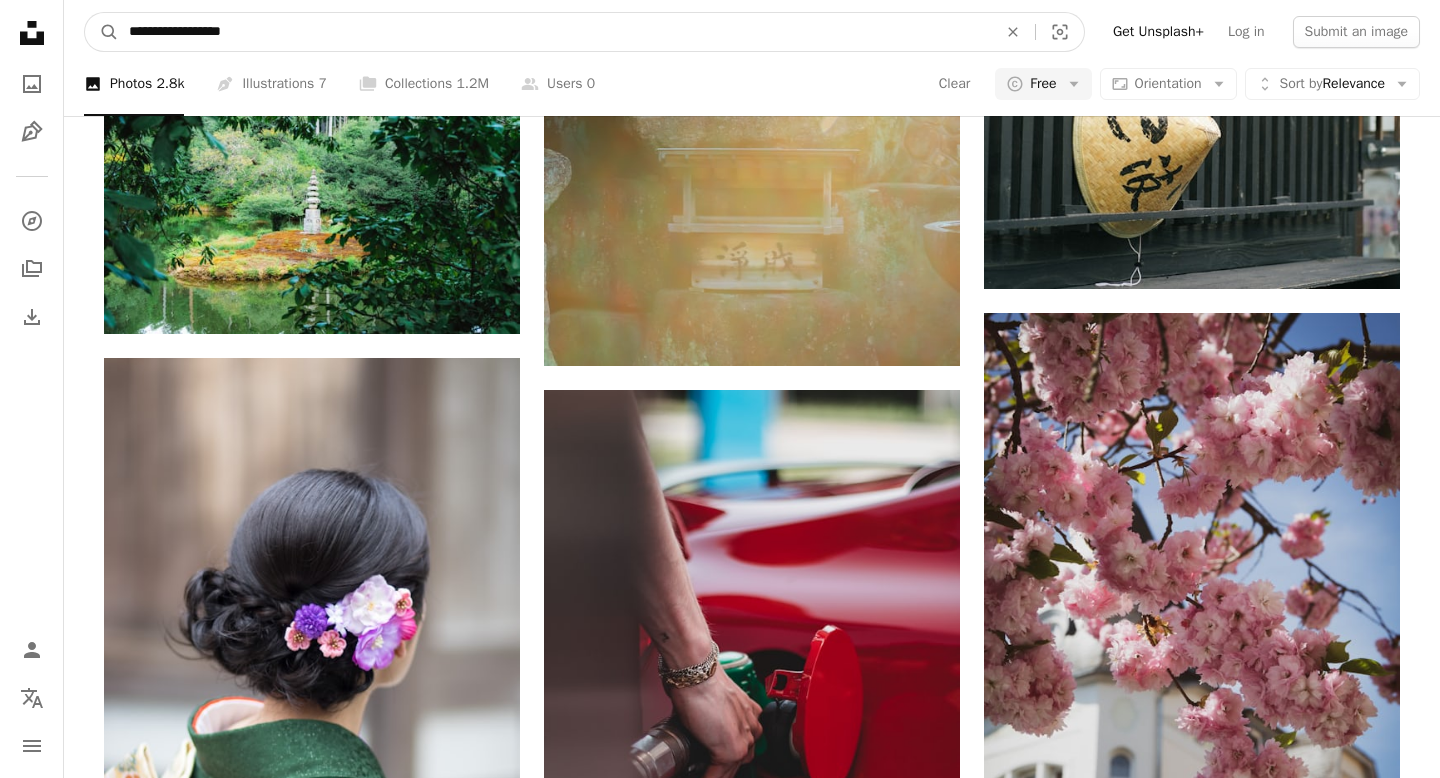 click on "**********" at bounding box center (555, 32) 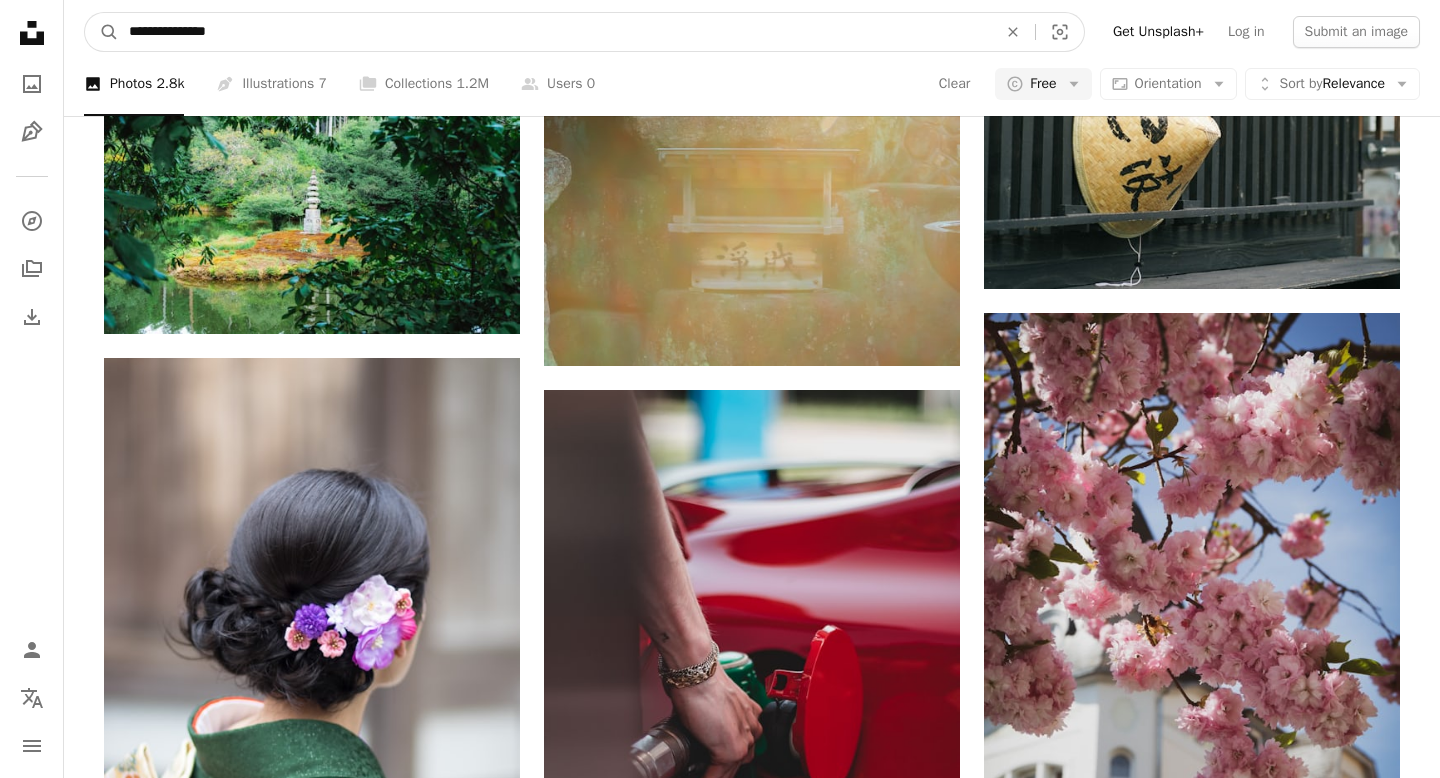 click on "**********" at bounding box center [555, 32] 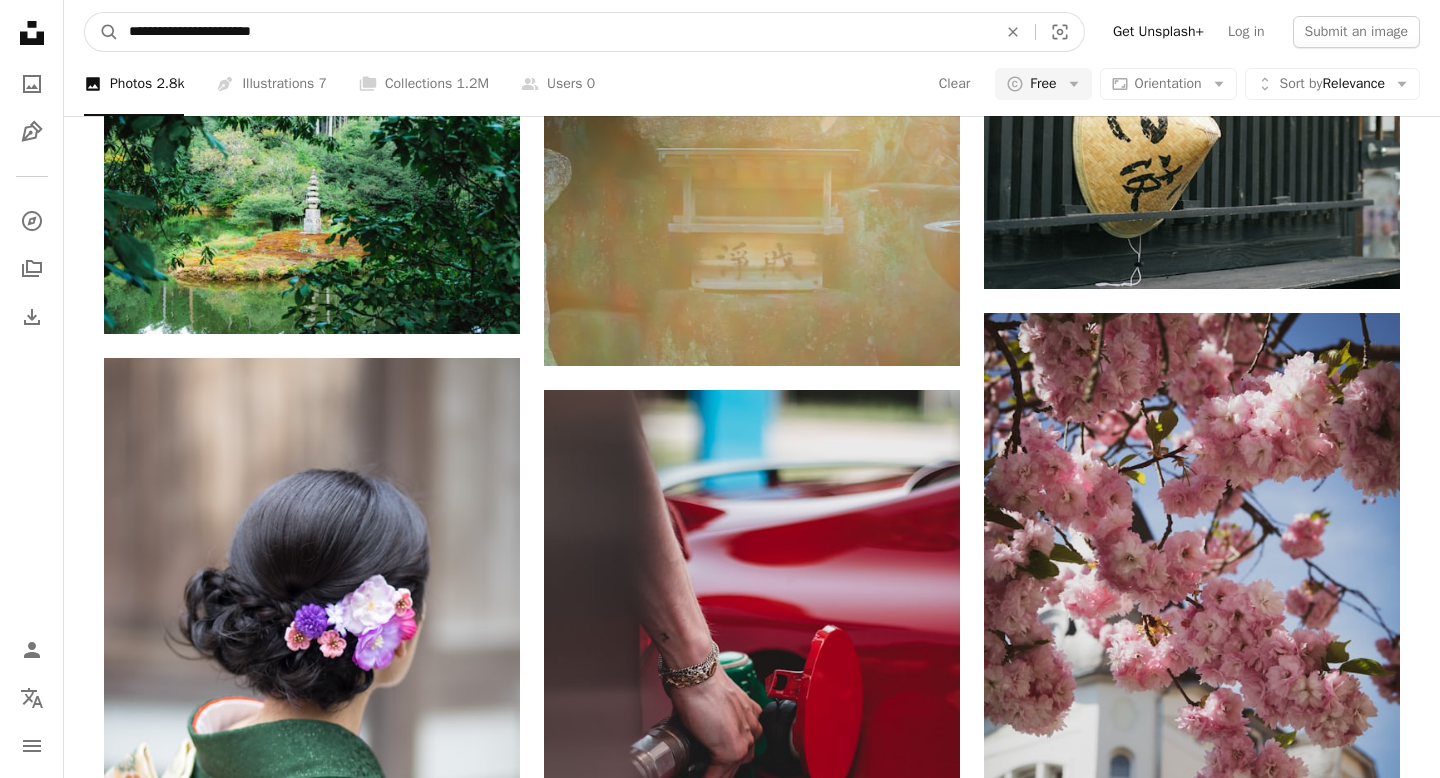 type on "**********" 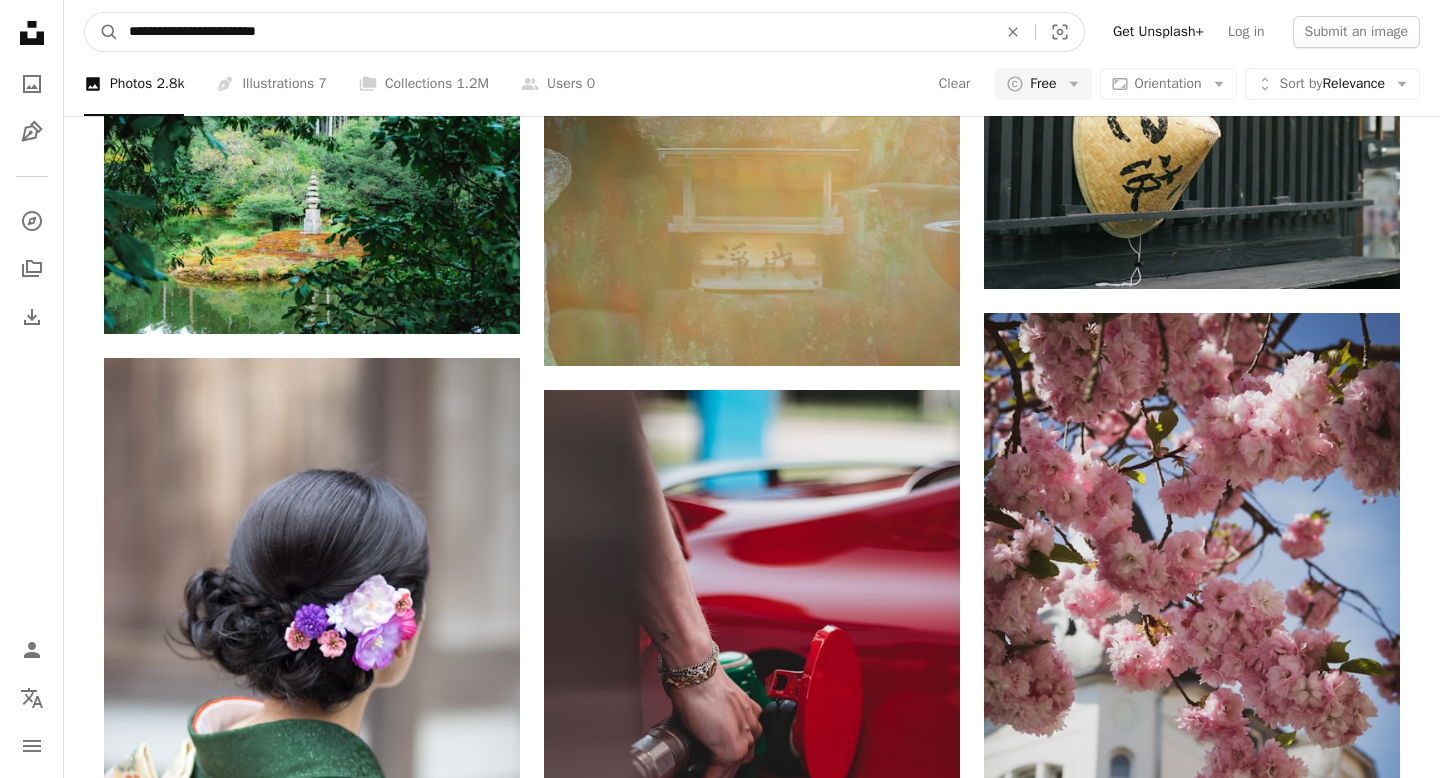 click on "A magnifying glass" at bounding box center [102, 32] 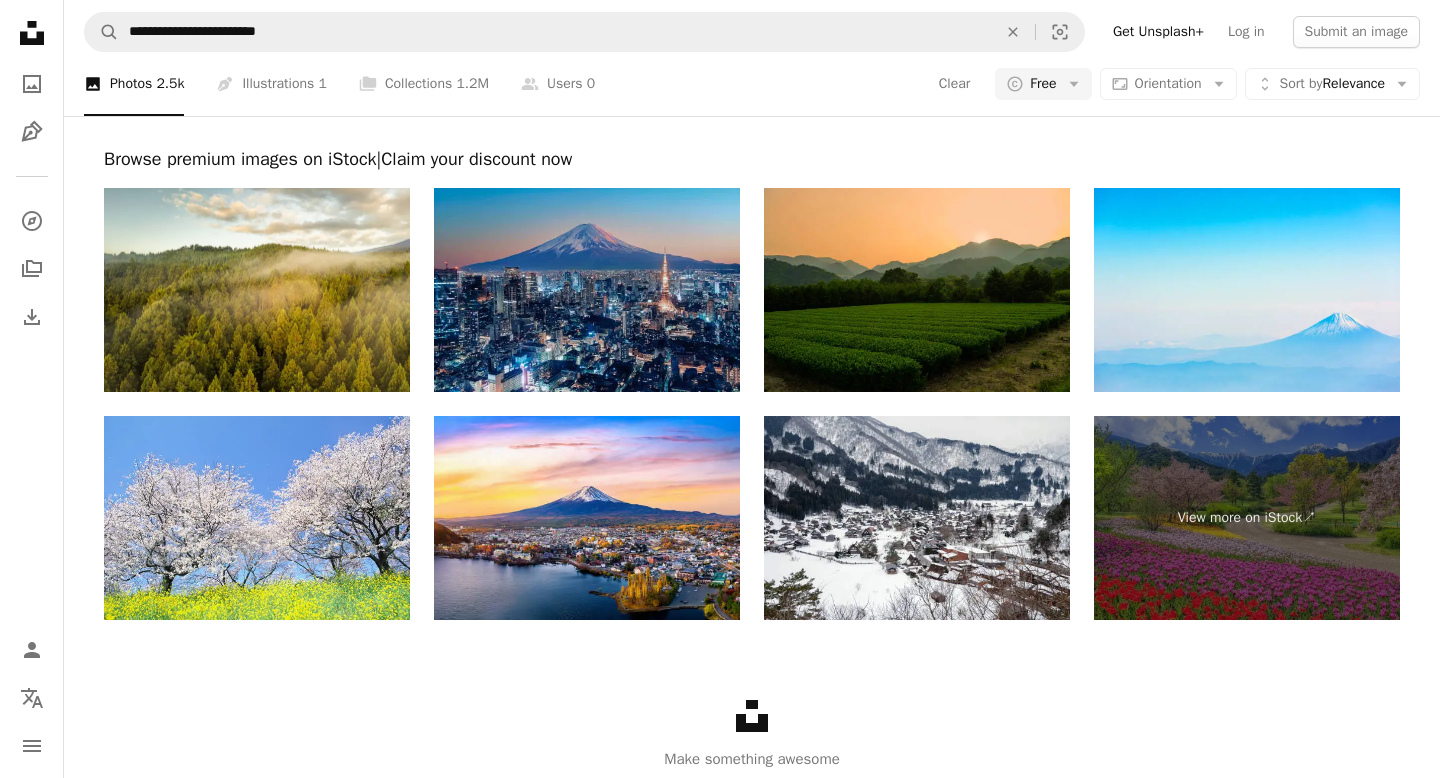 scroll, scrollTop: 3964, scrollLeft: 0, axis: vertical 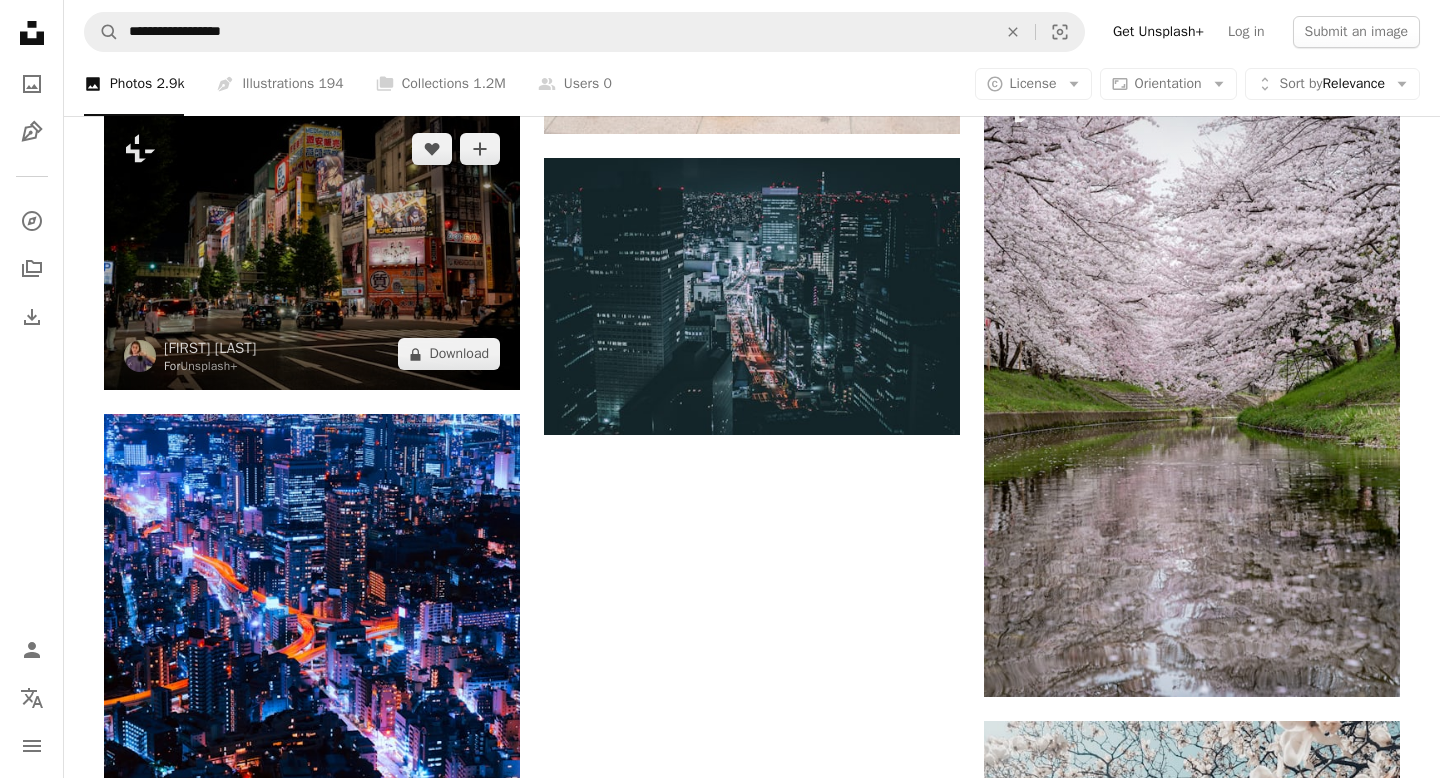 click at bounding box center (312, 251) 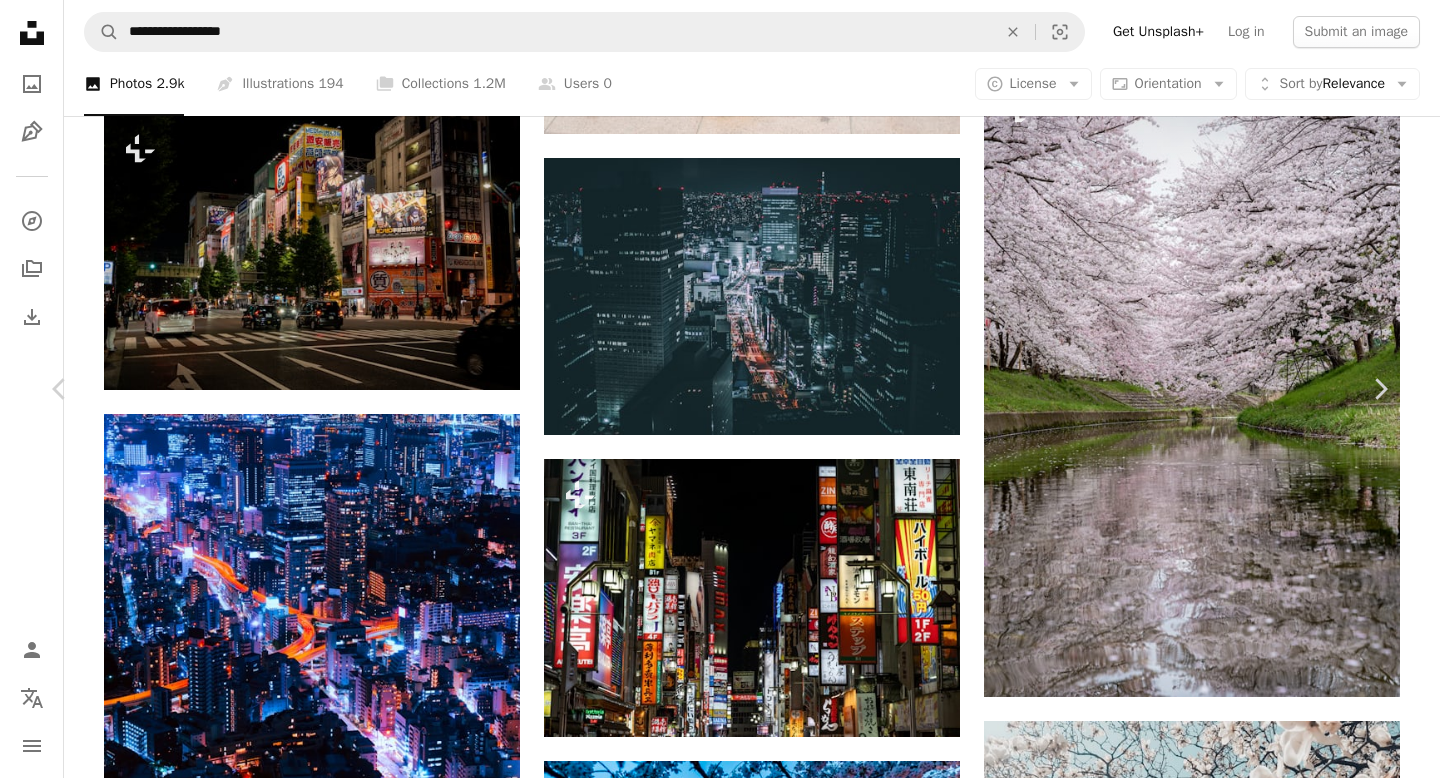 scroll, scrollTop: 0, scrollLeft: 0, axis: both 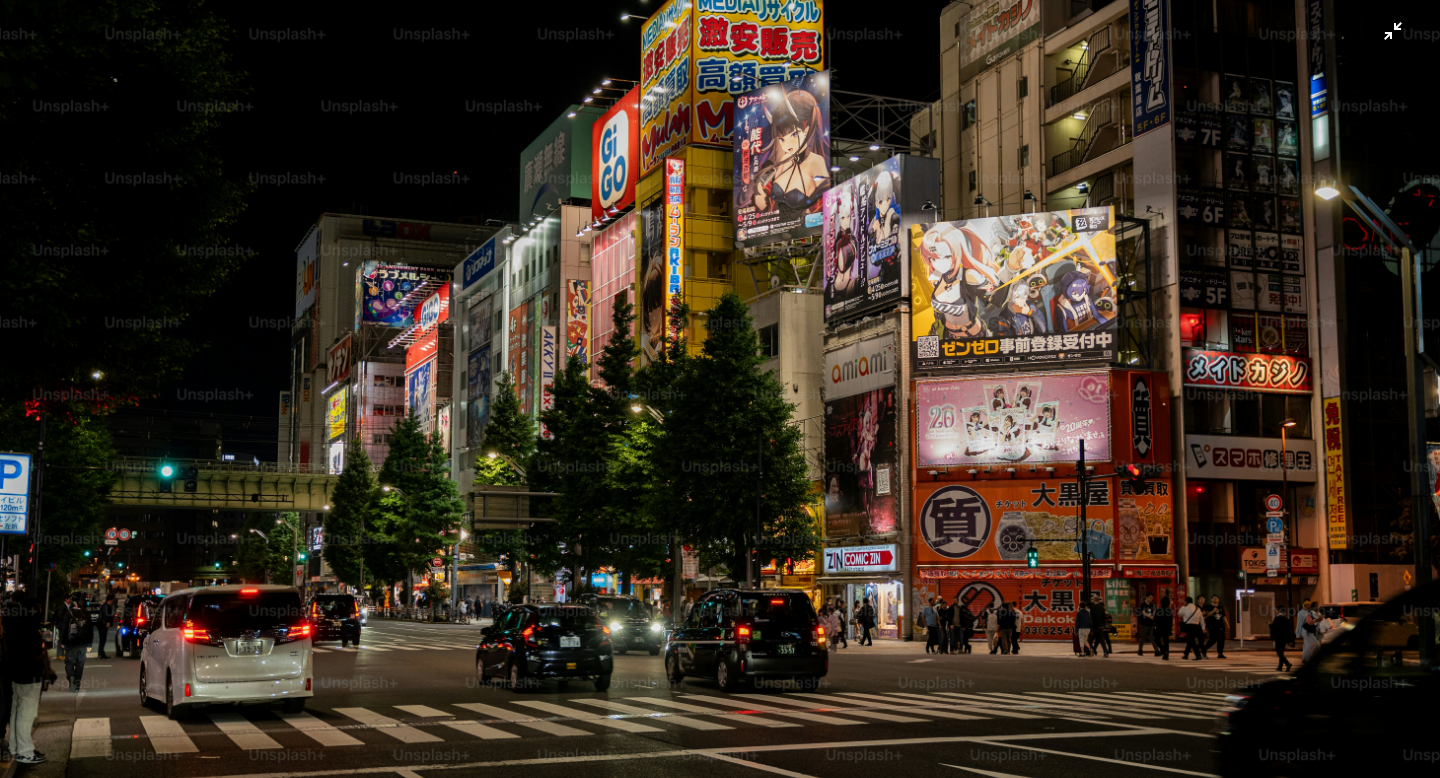 click at bounding box center (720, 419) 